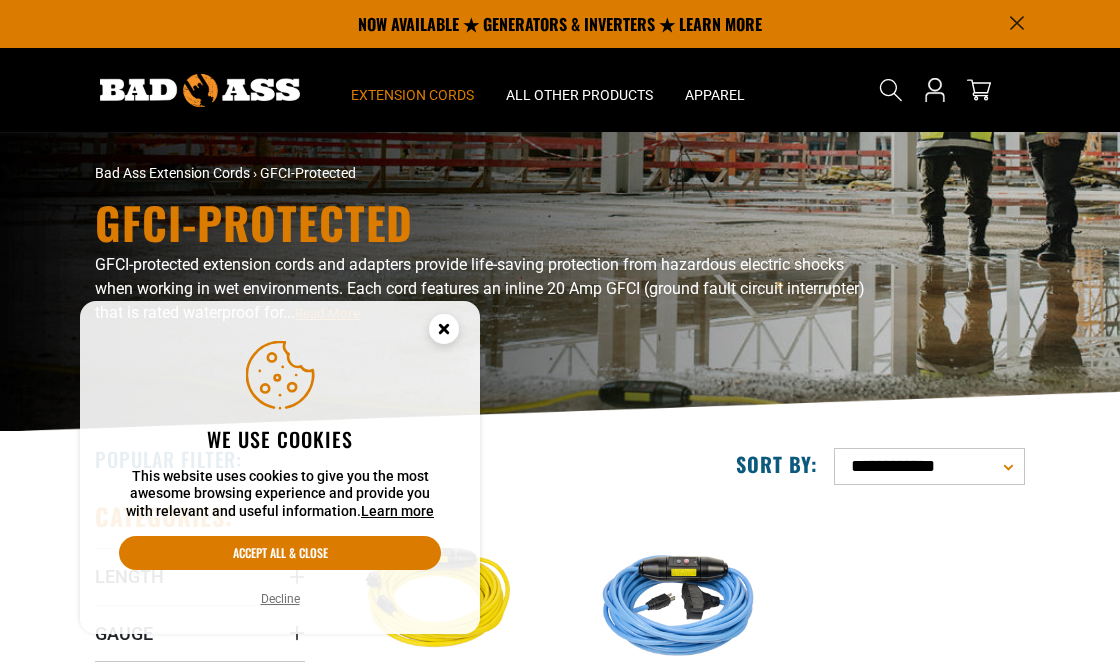 scroll, scrollTop: 0, scrollLeft: 0, axis: both 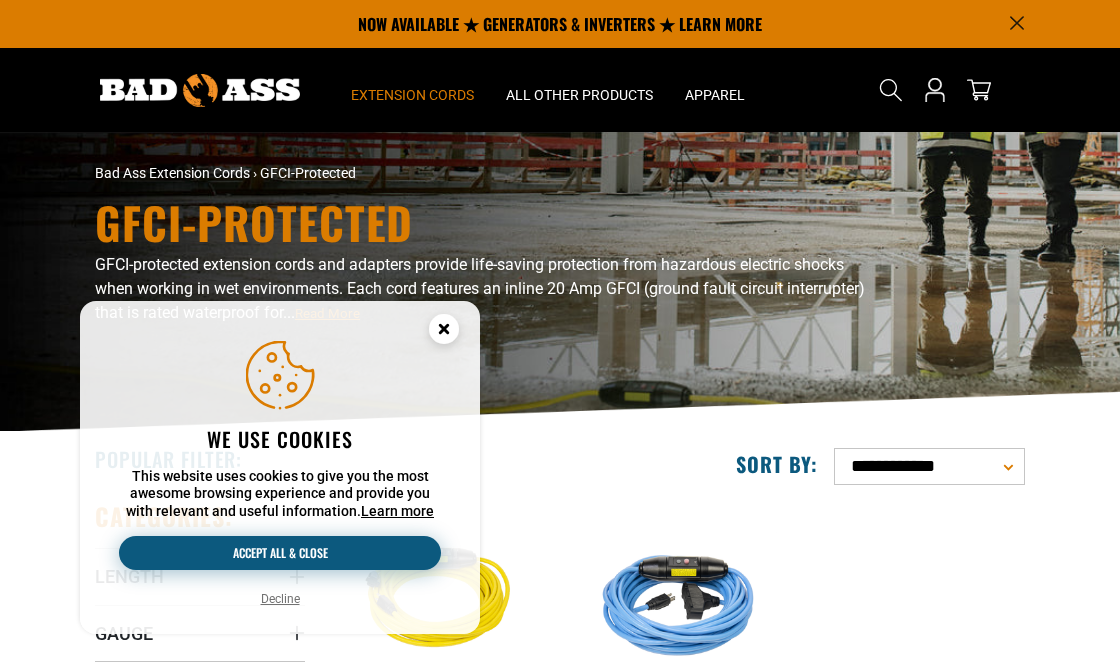 click on "Accept all & close" at bounding box center [280, 553] 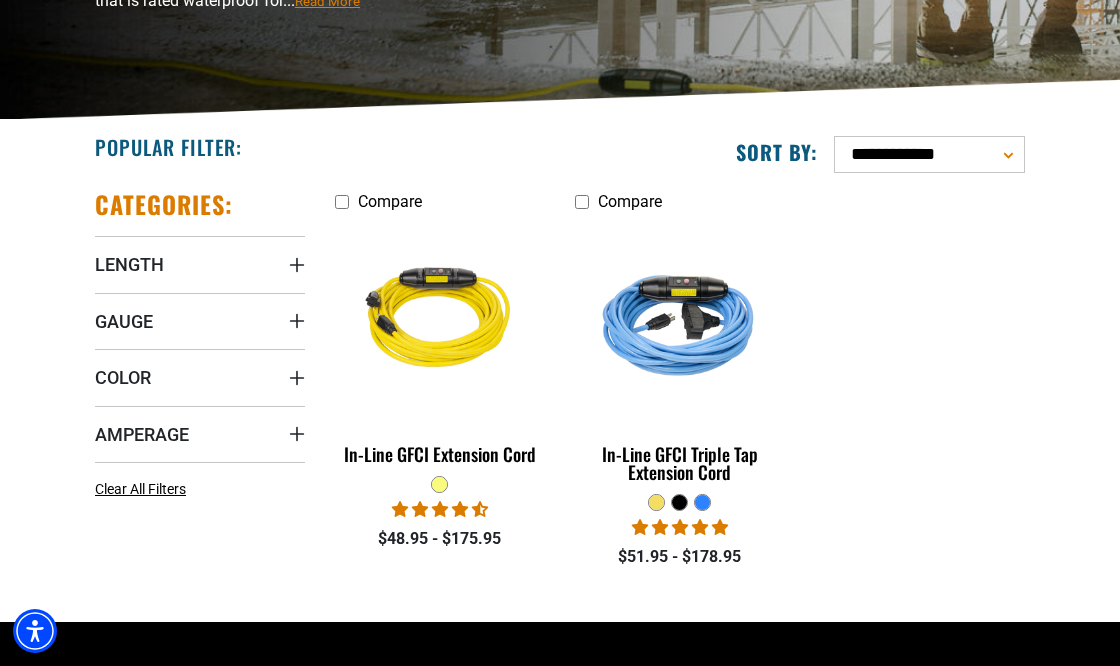 scroll, scrollTop: 312, scrollLeft: 0, axis: vertical 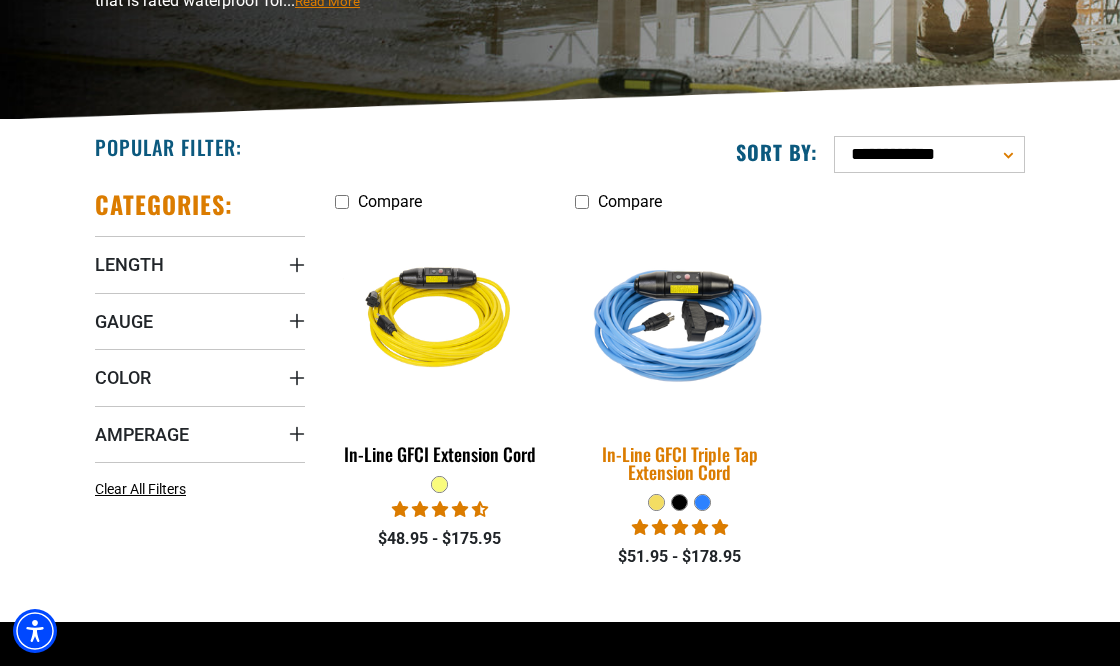 click on "In-Line GFCI Triple Tap Extension Cord" at bounding box center [680, 463] 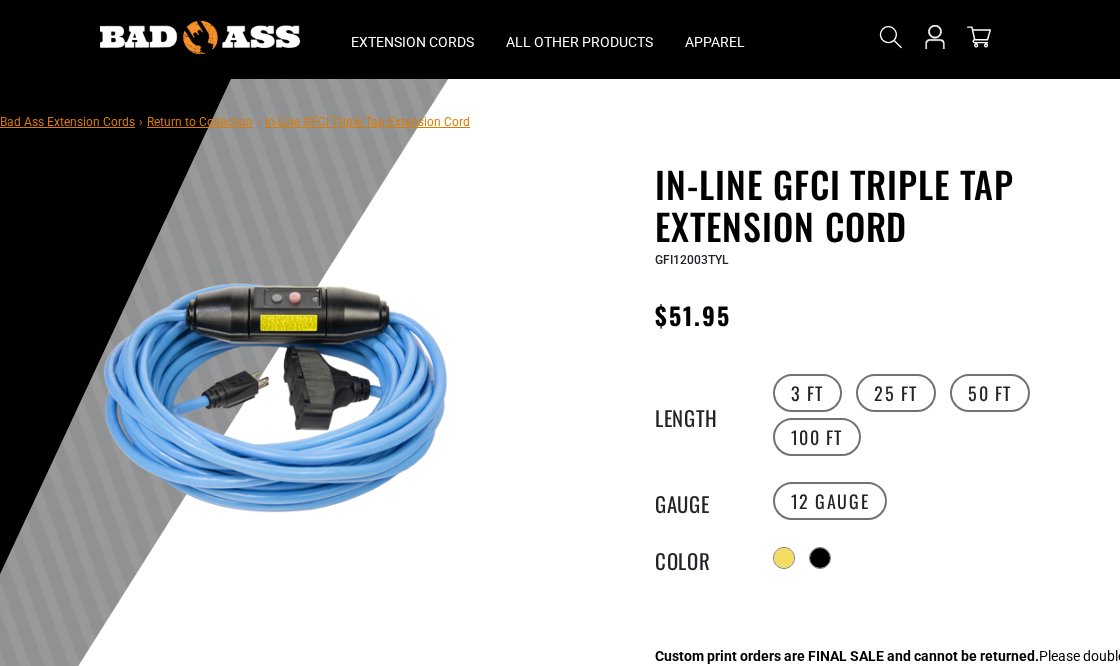 scroll, scrollTop: 55, scrollLeft: 0, axis: vertical 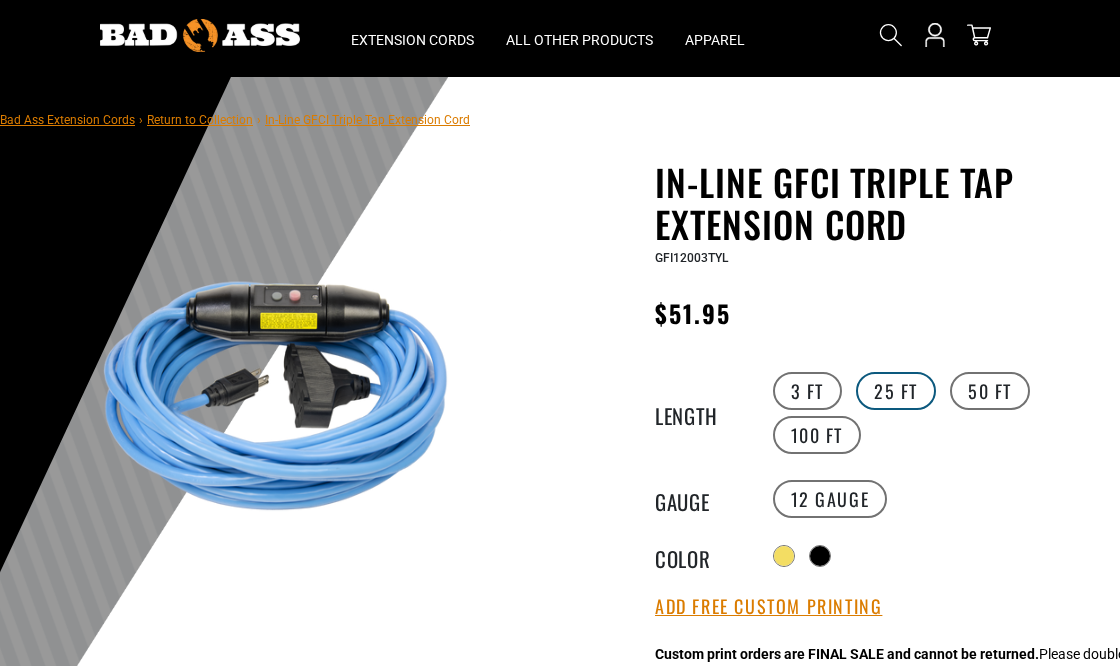 click on "25 FT" at bounding box center [896, 391] 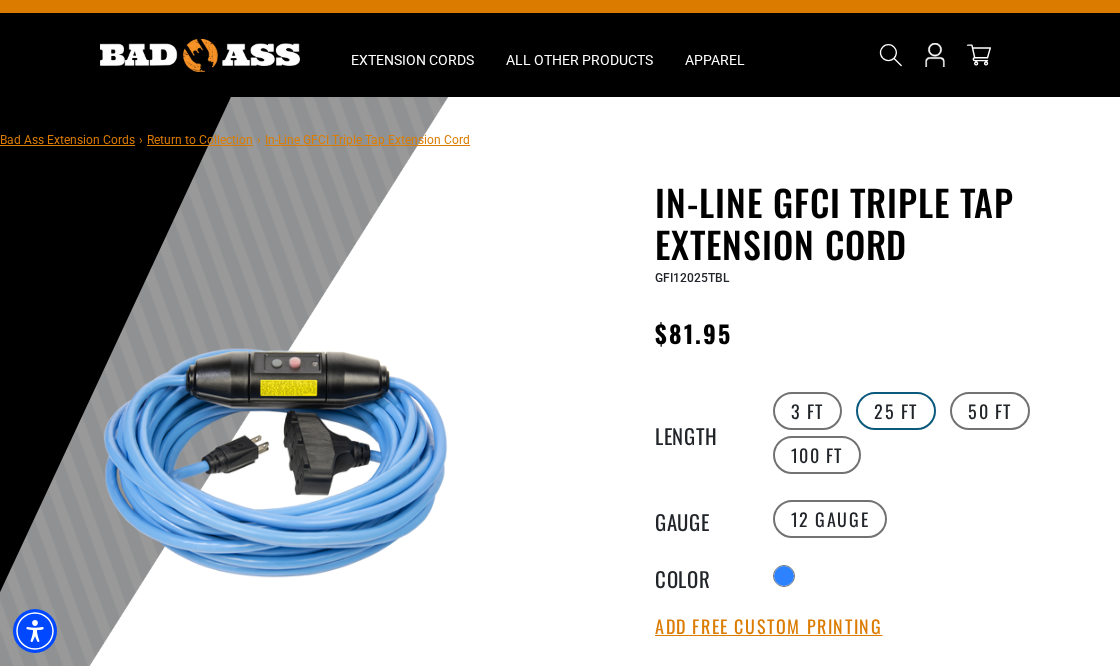 scroll, scrollTop: 38, scrollLeft: 0, axis: vertical 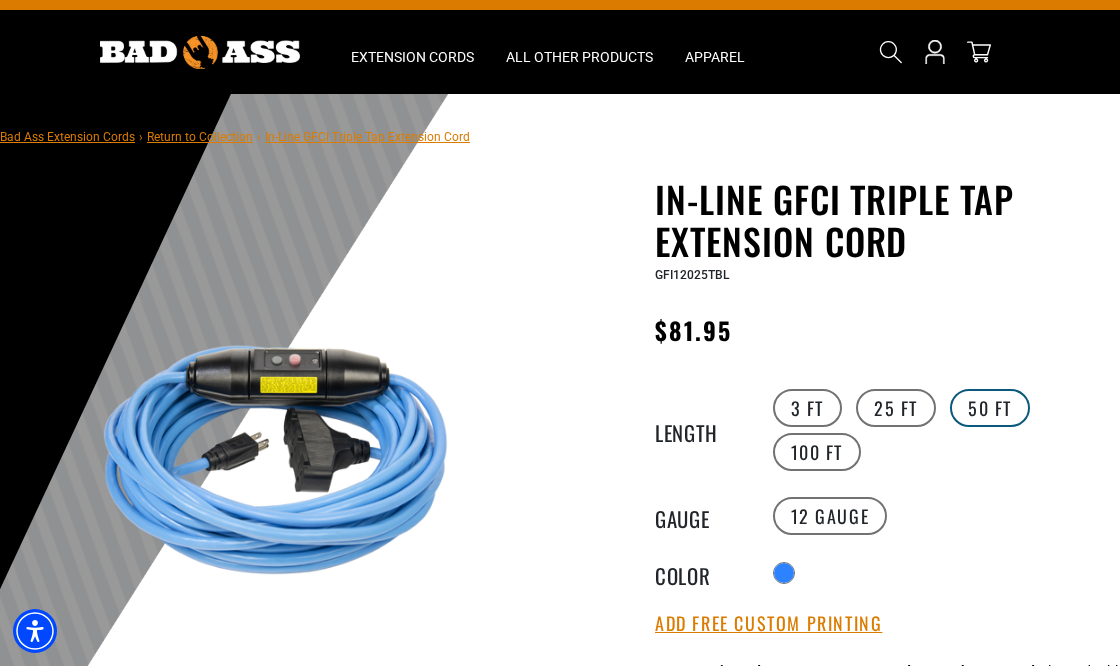 click on "50 FT" at bounding box center [990, 408] 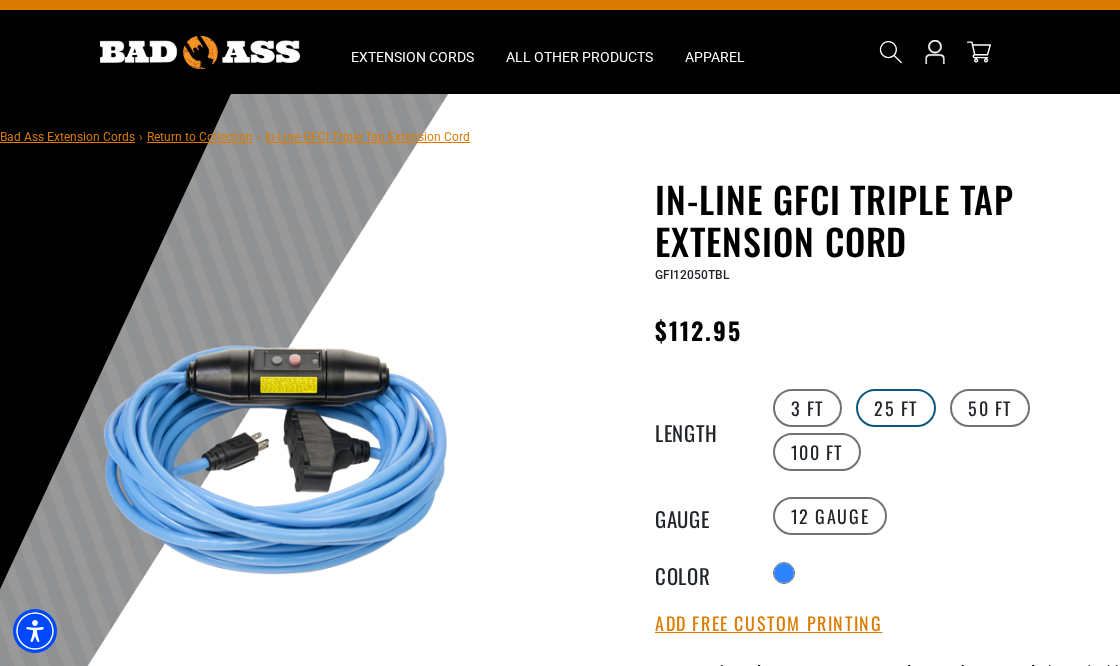 click on "25 FT" at bounding box center [896, 408] 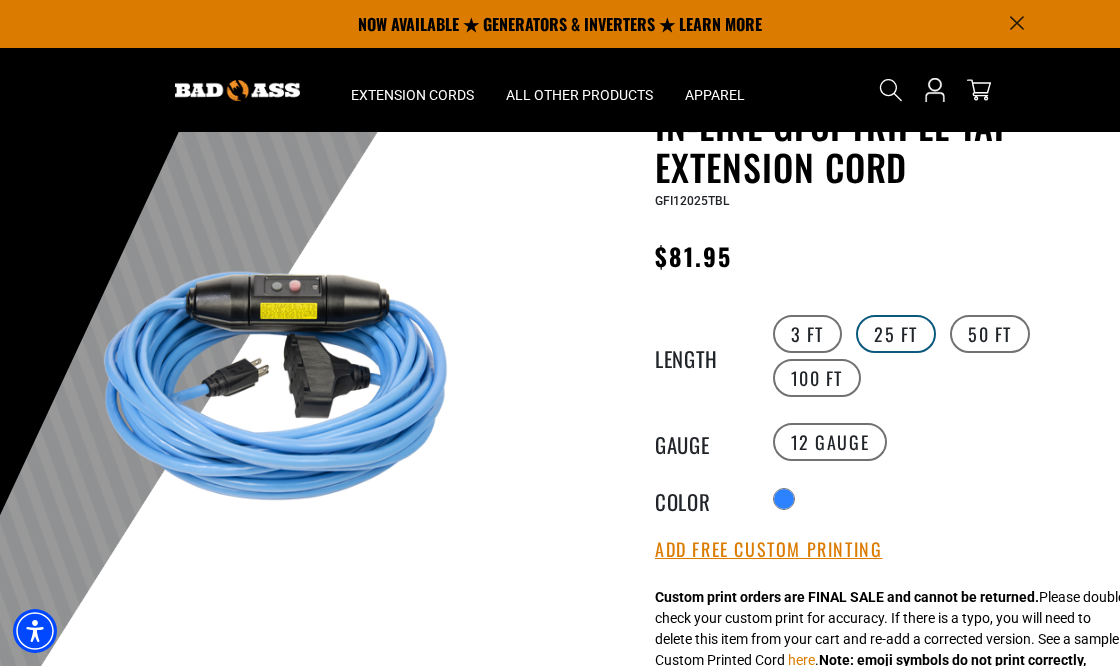 scroll, scrollTop: 0, scrollLeft: 0, axis: both 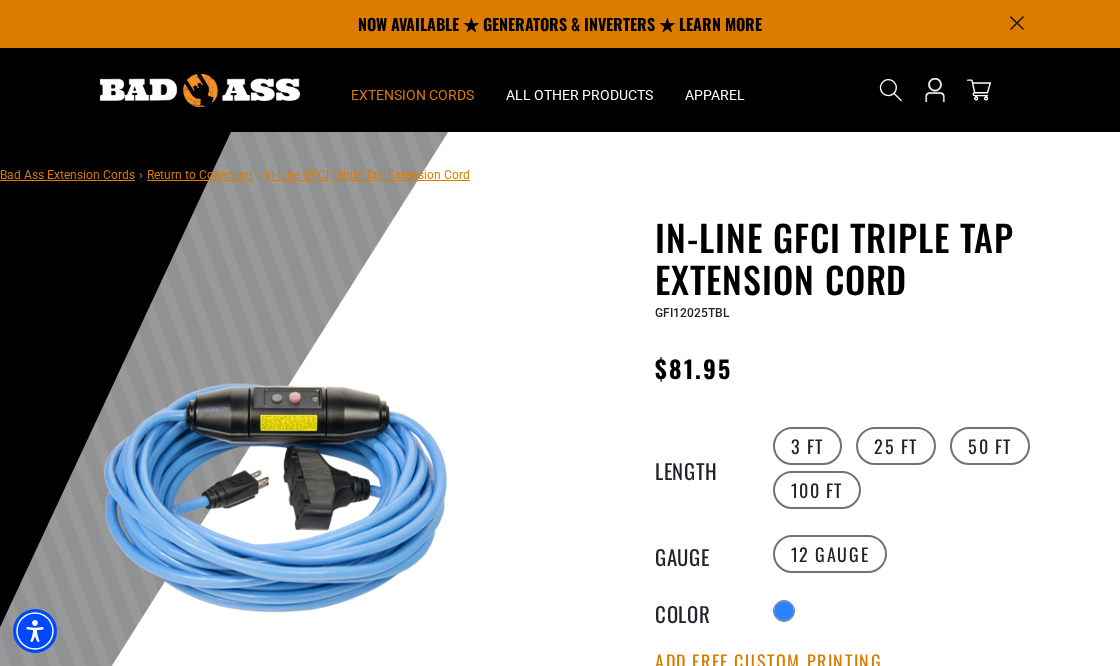 click on "Extension Cords" at bounding box center [412, 95] 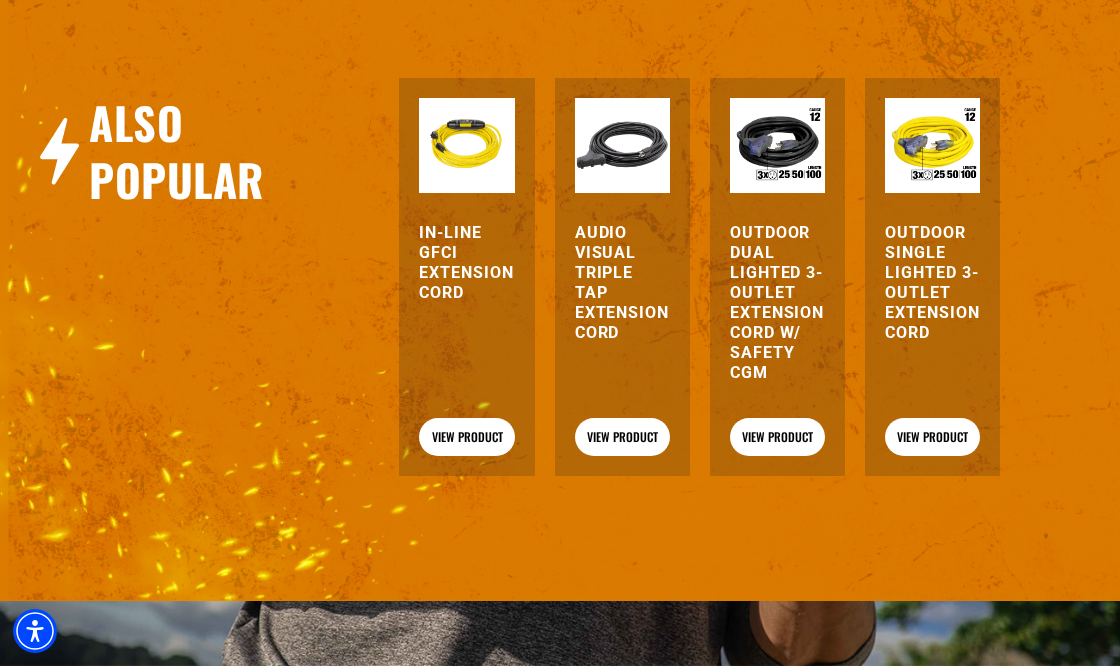 scroll, scrollTop: 2394, scrollLeft: 0, axis: vertical 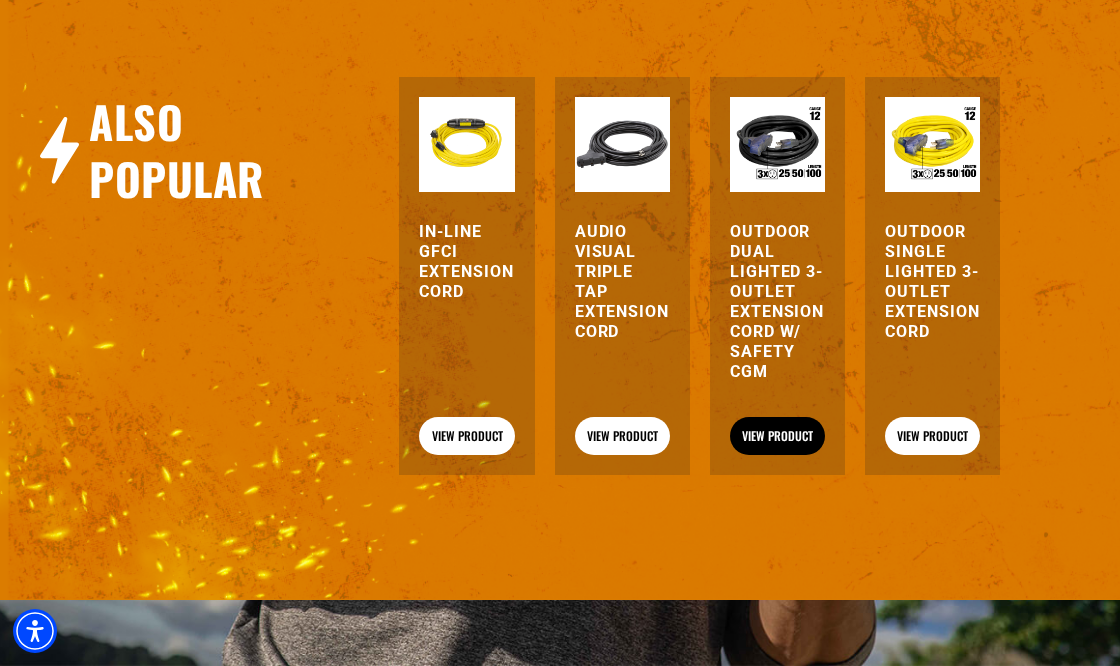 click on "View Product" at bounding box center (777, 436) 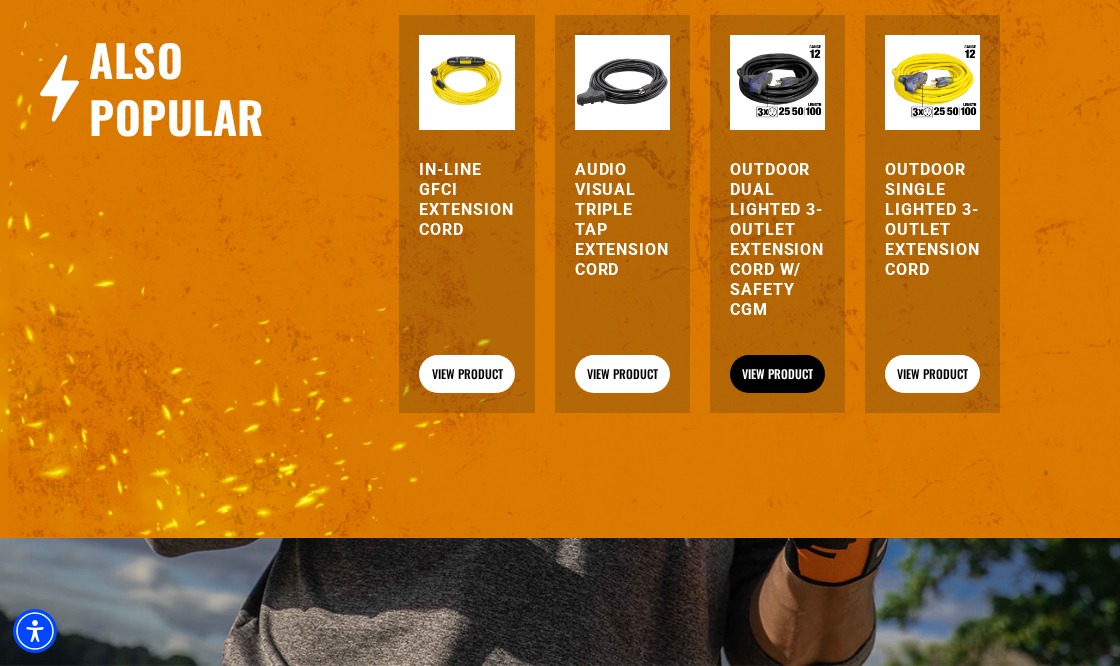 scroll, scrollTop: 2458, scrollLeft: 0, axis: vertical 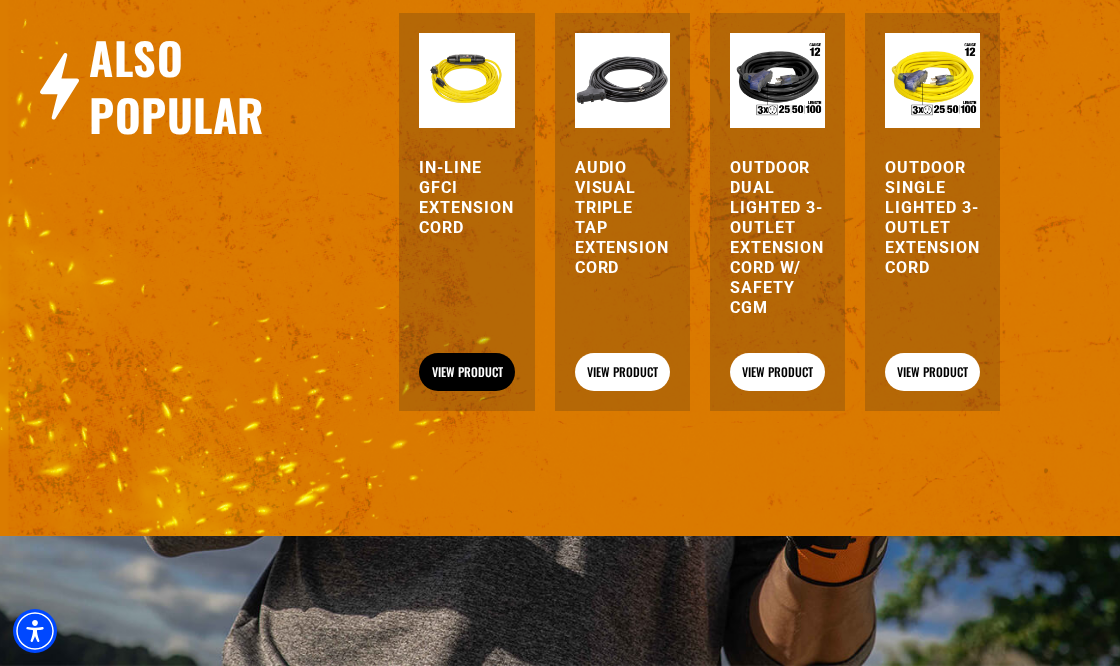 click on "View Product" at bounding box center [466, 372] 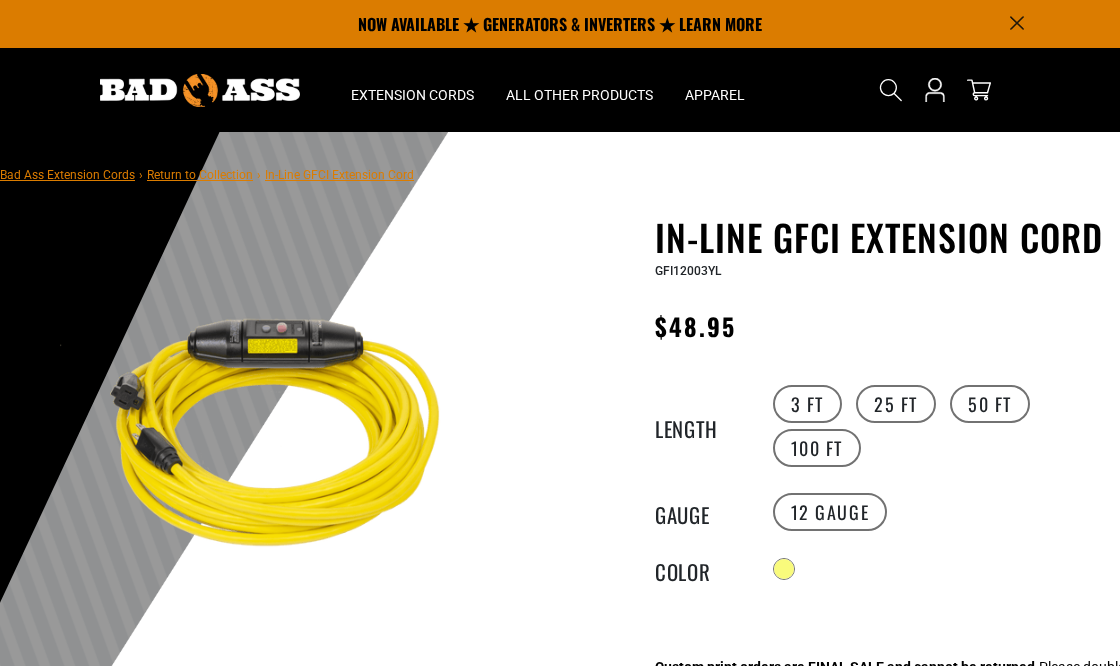 scroll, scrollTop: 0, scrollLeft: 0, axis: both 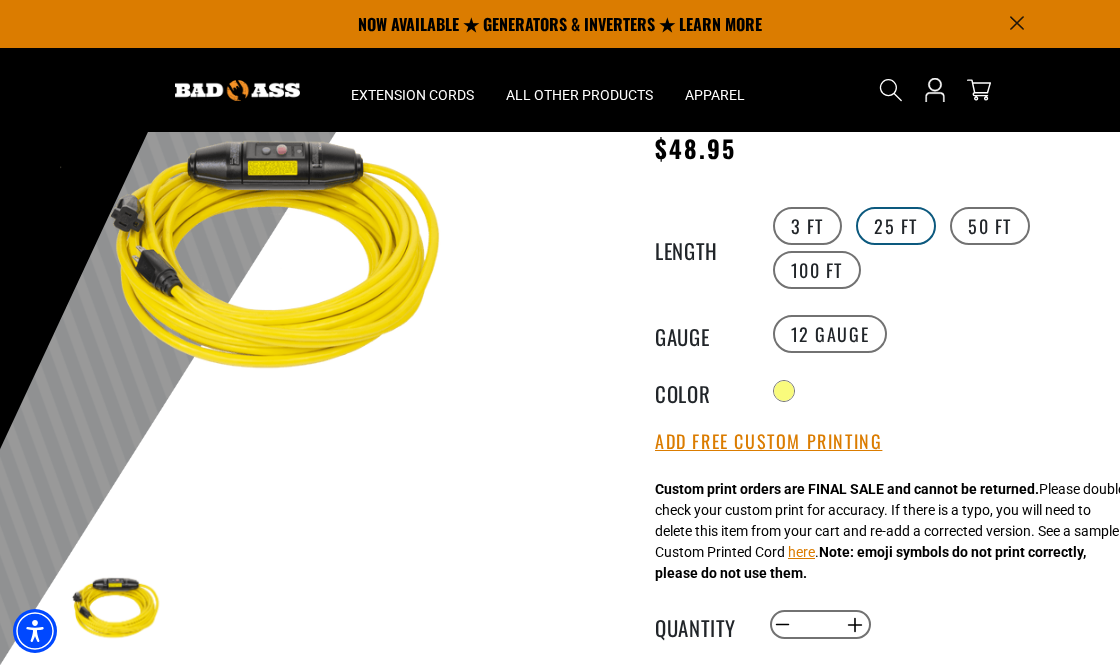 click on "25 FT" at bounding box center [896, 226] 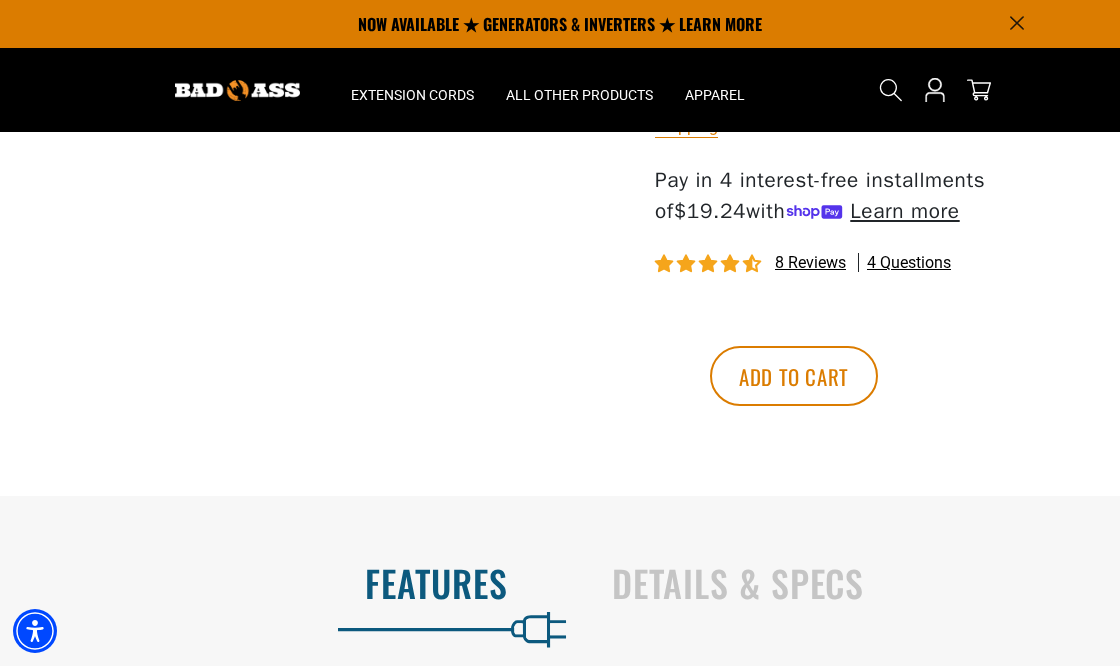 scroll, scrollTop: 823, scrollLeft: 0, axis: vertical 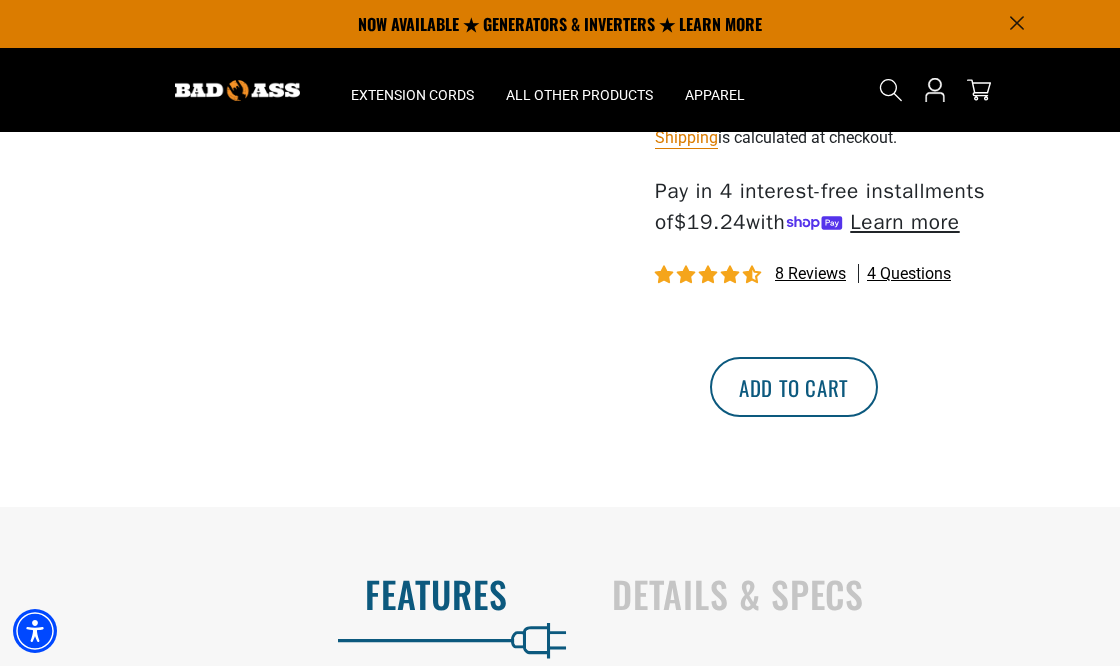 click on "Add to cart" at bounding box center [794, 387] 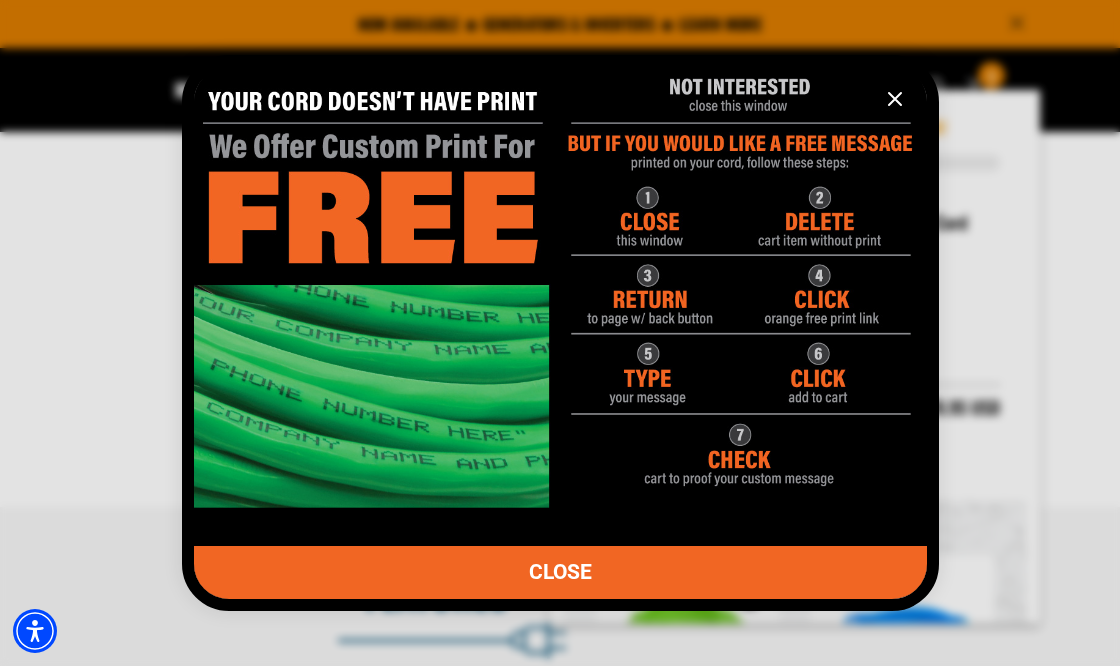 click at bounding box center [560, 278] 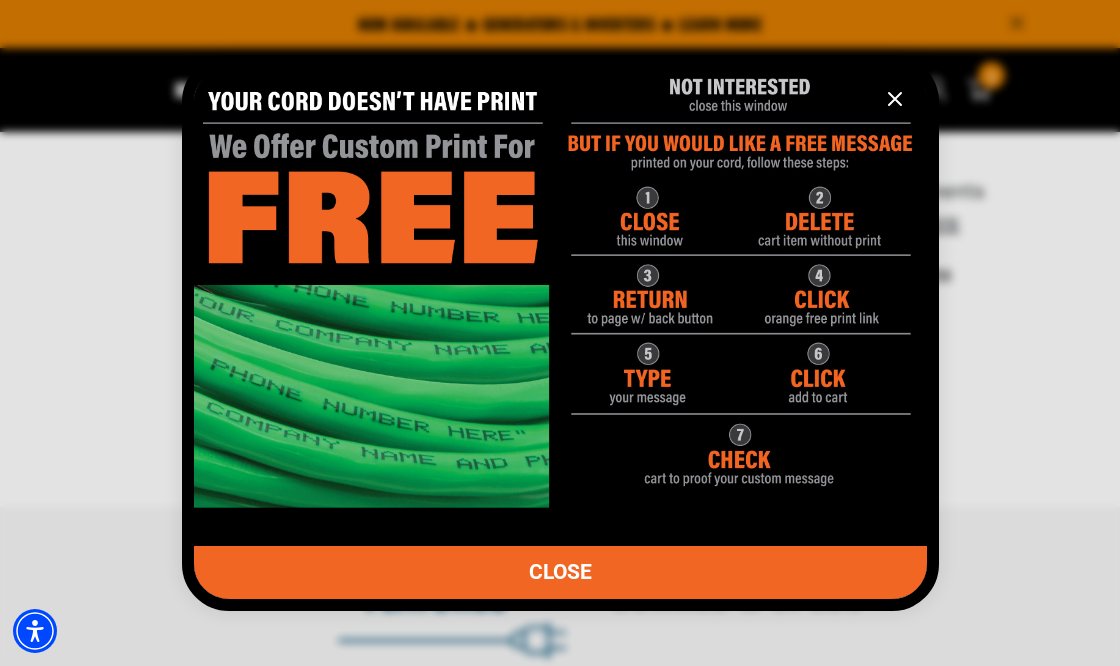 click 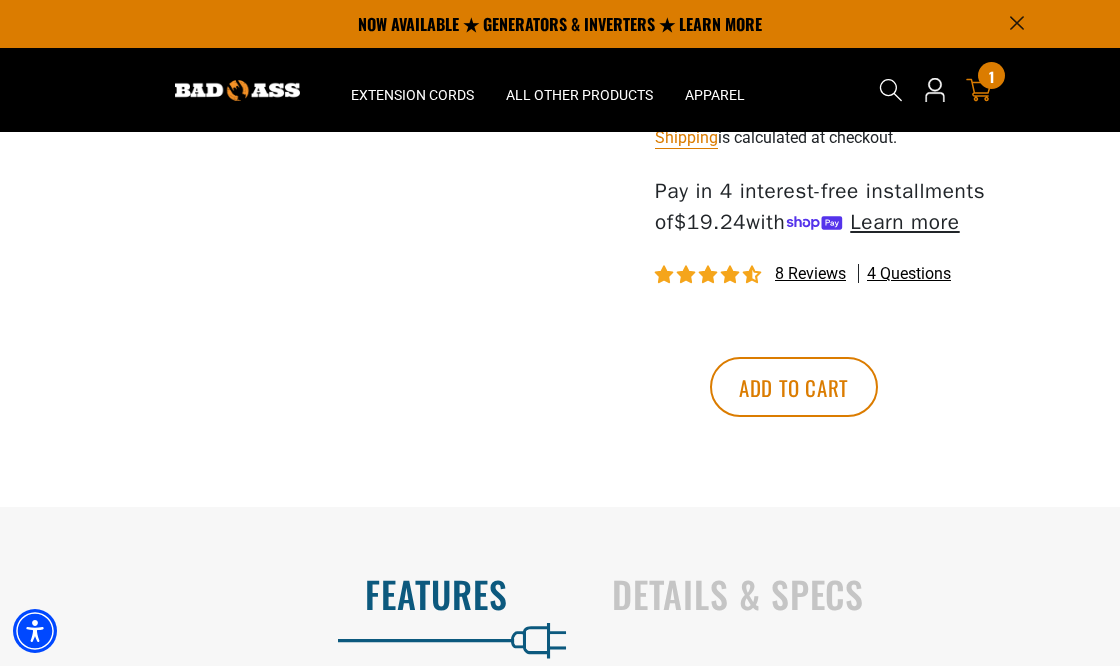 click on "1" at bounding box center (991, 76) 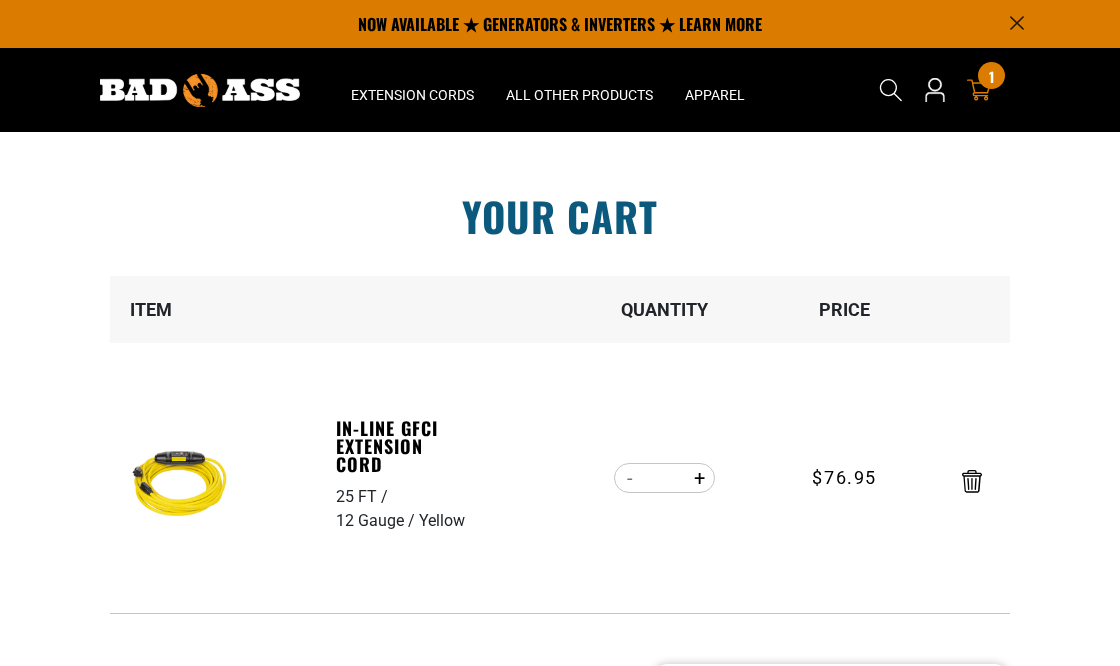scroll, scrollTop: 0, scrollLeft: 0, axis: both 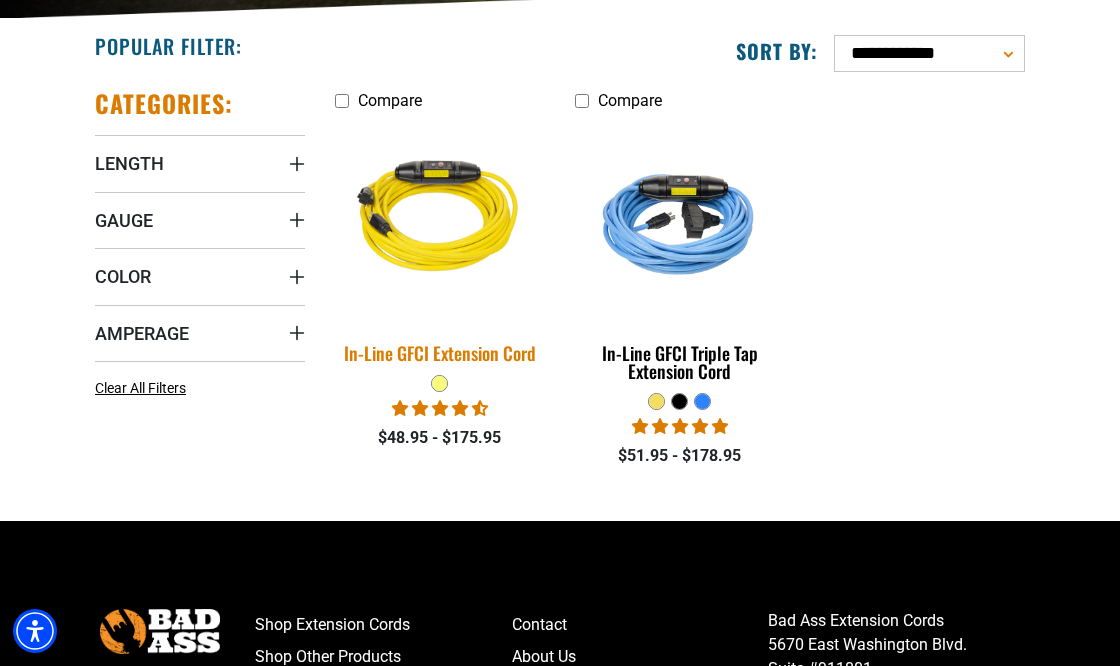 click on "In-Line GFCI Extension Cord" at bounding box center (440, 353) 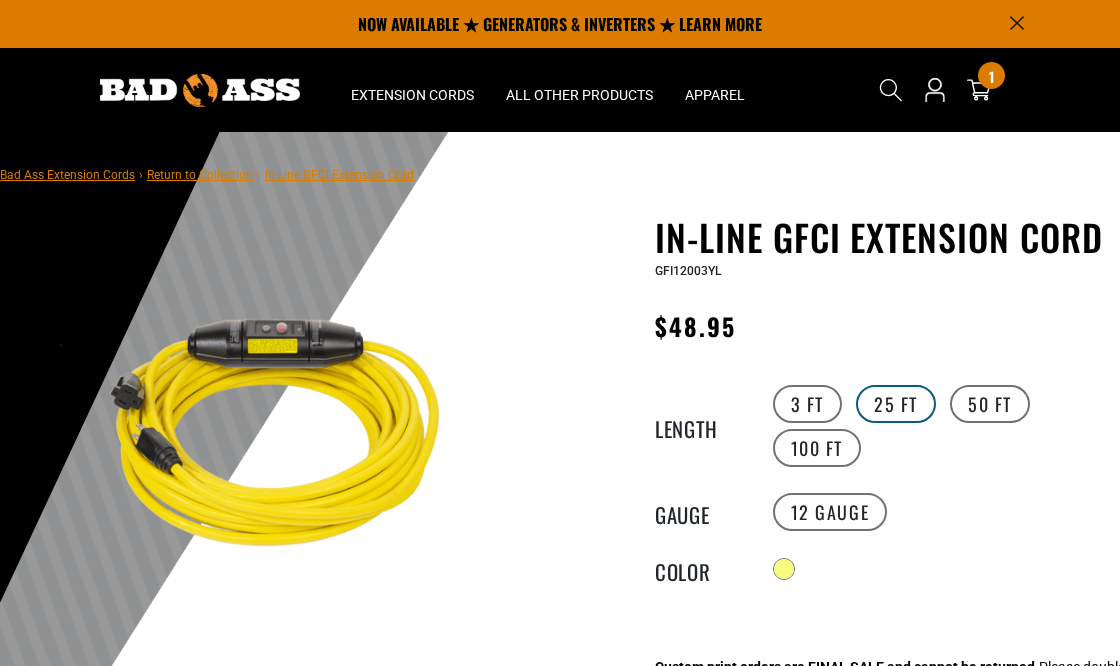 click on "25 FT" at bounding box center [896, 404] 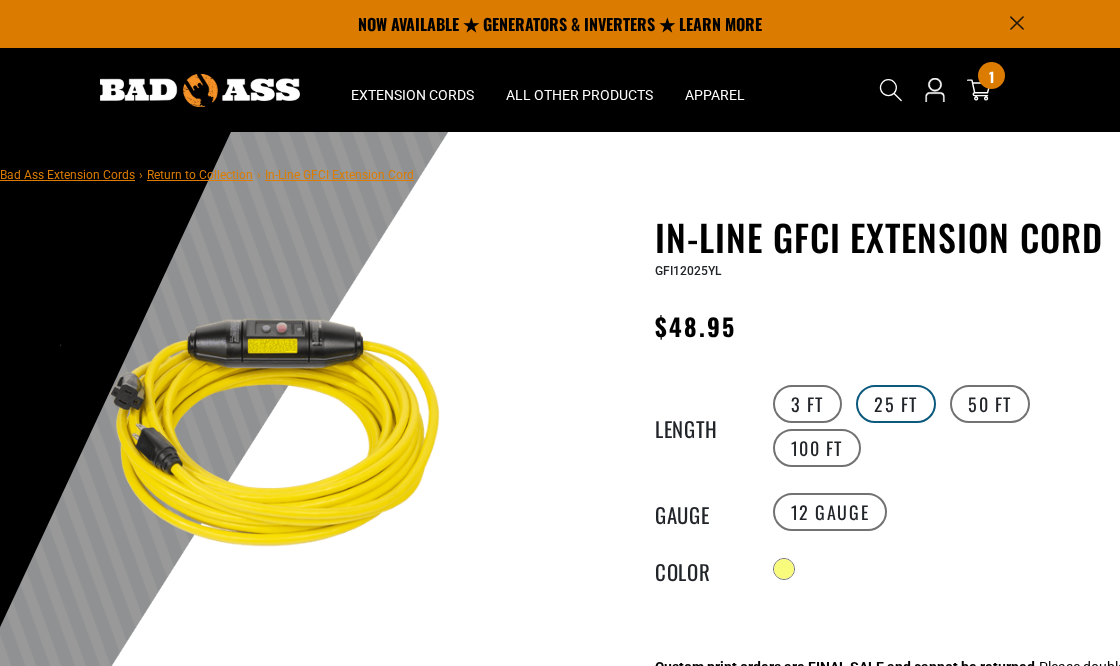 scroll, scrollTop: 0, scrollLeft: 0, axis: both 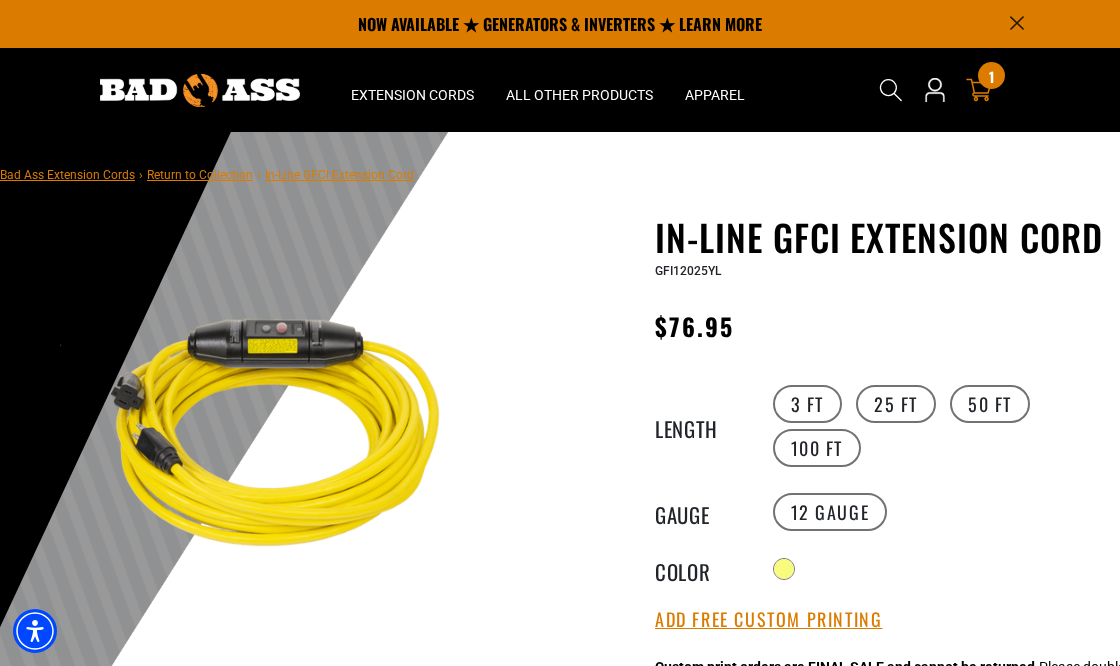 click on "1
1 item" at bounding box center (991, 75) 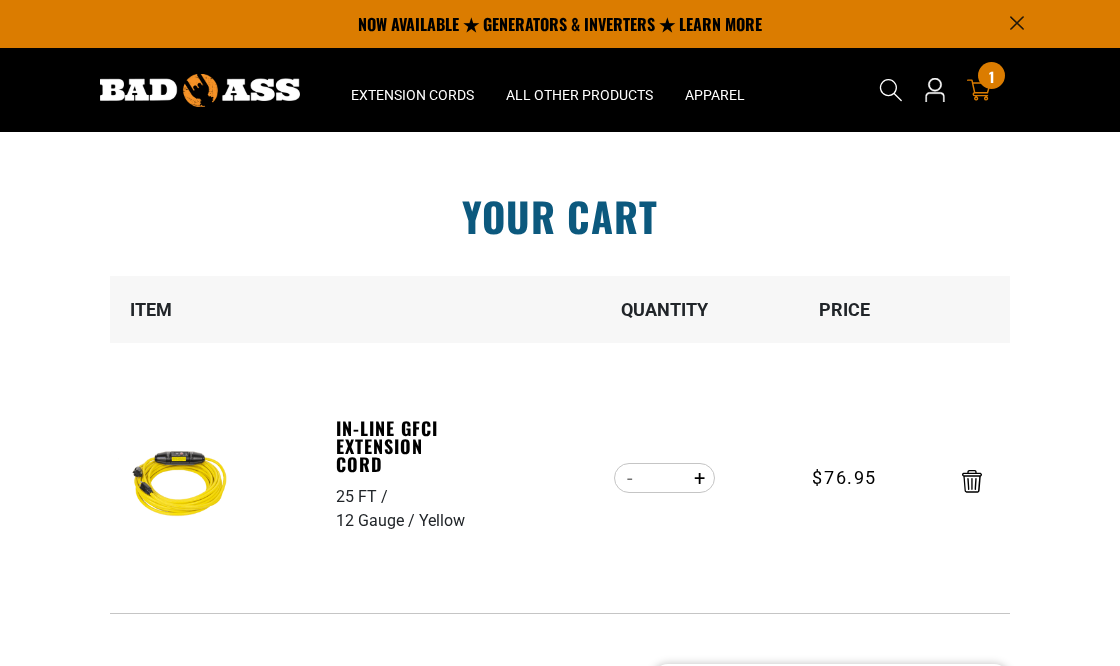 scroll, scrollTop: 0, scrollLeft: 0, axis: both 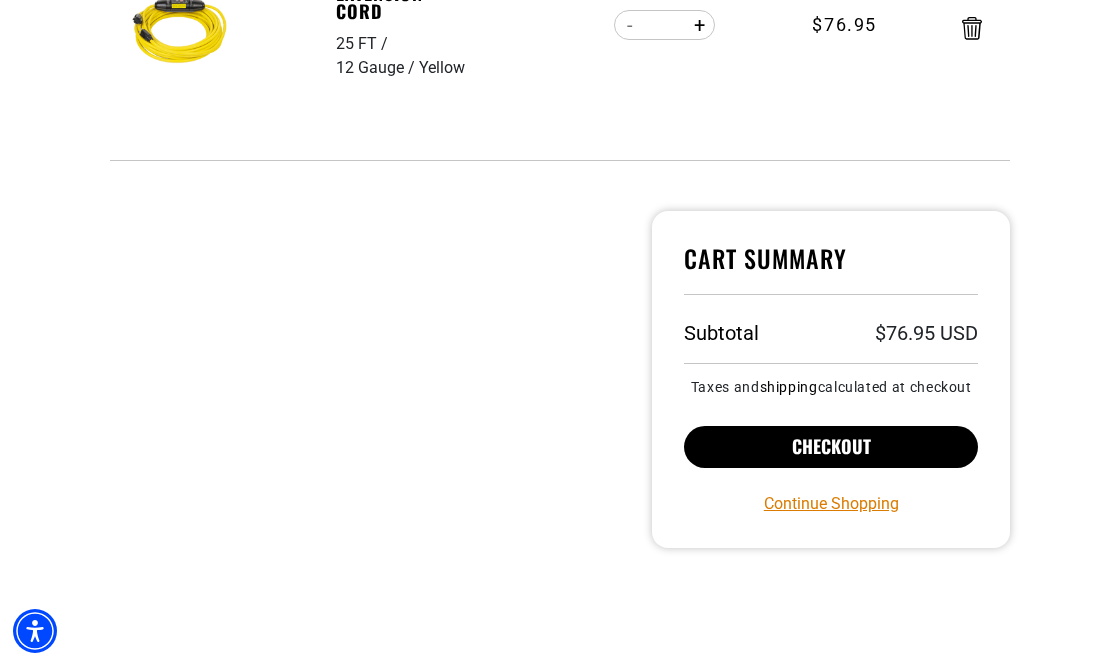 click on "Checkout" at bounding box center (831, 447) 